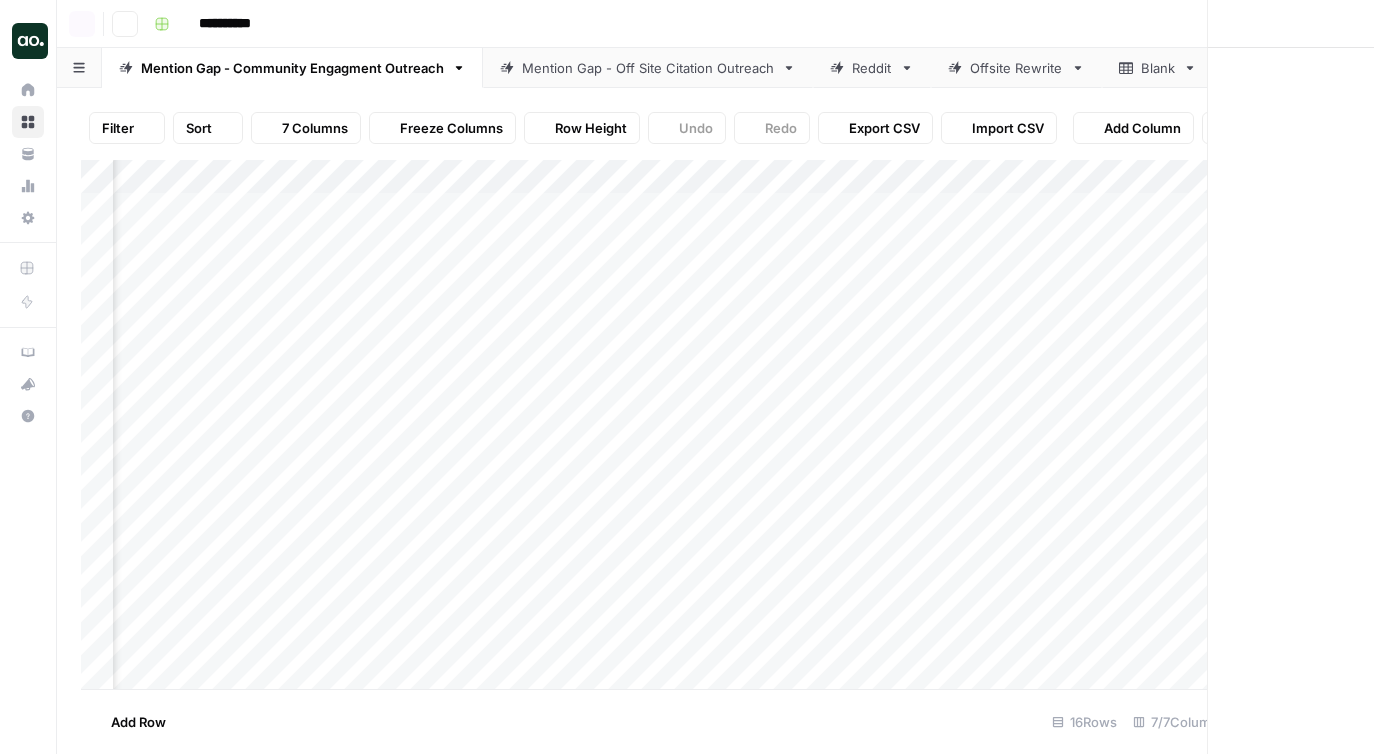 scroll, scrollTop: 0, scrollLeft: 0, axis: both 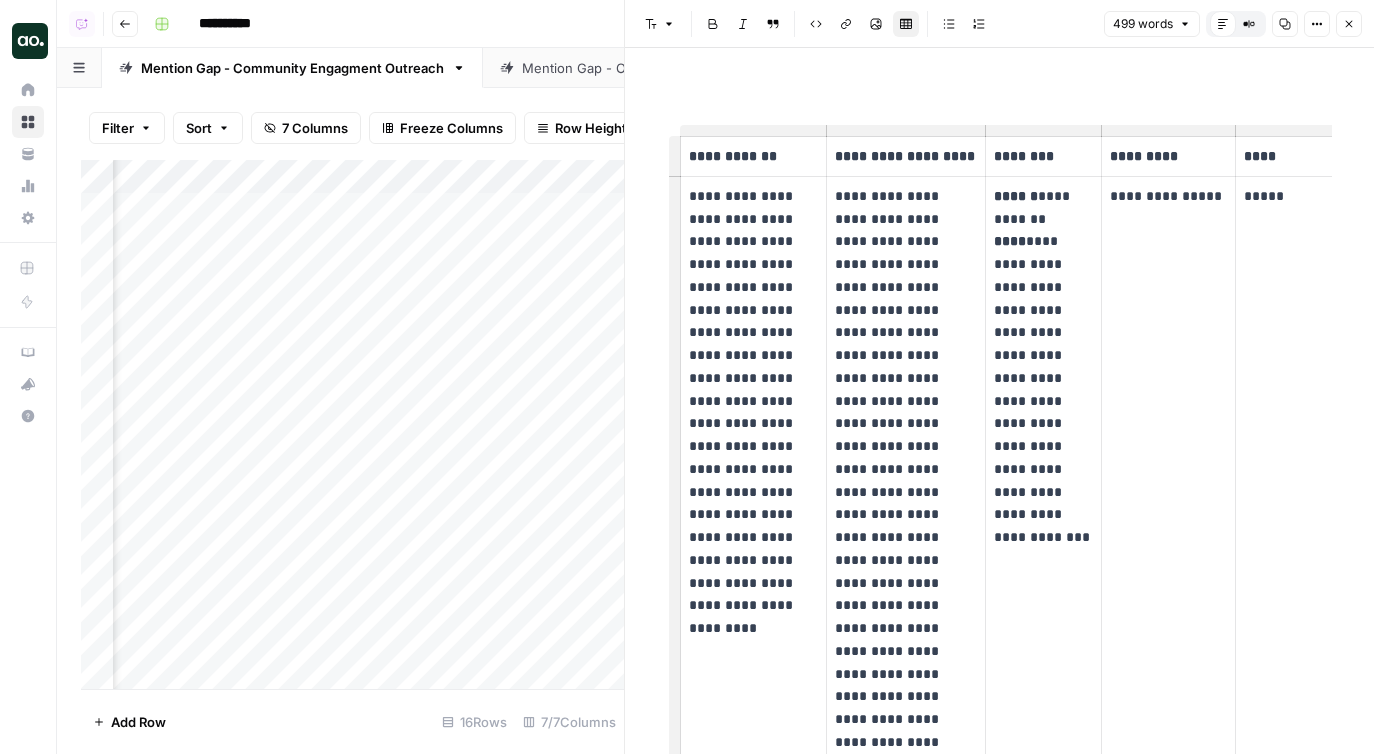 click on "Mention Gap - Off Site Citation Outreach" at bounding box center [648, 68] 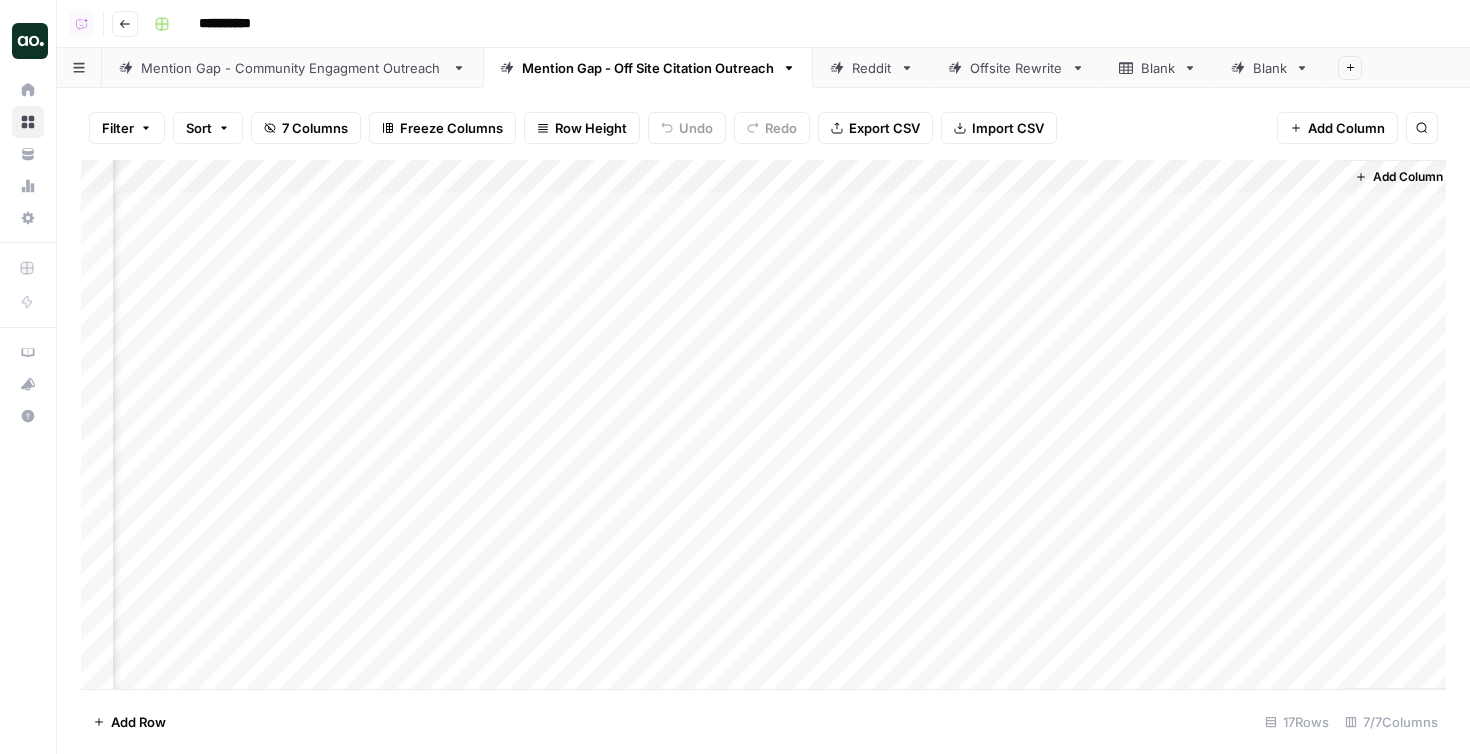 scroll, scrollTop: 0, scrollLeft: 377, axis: horizontal 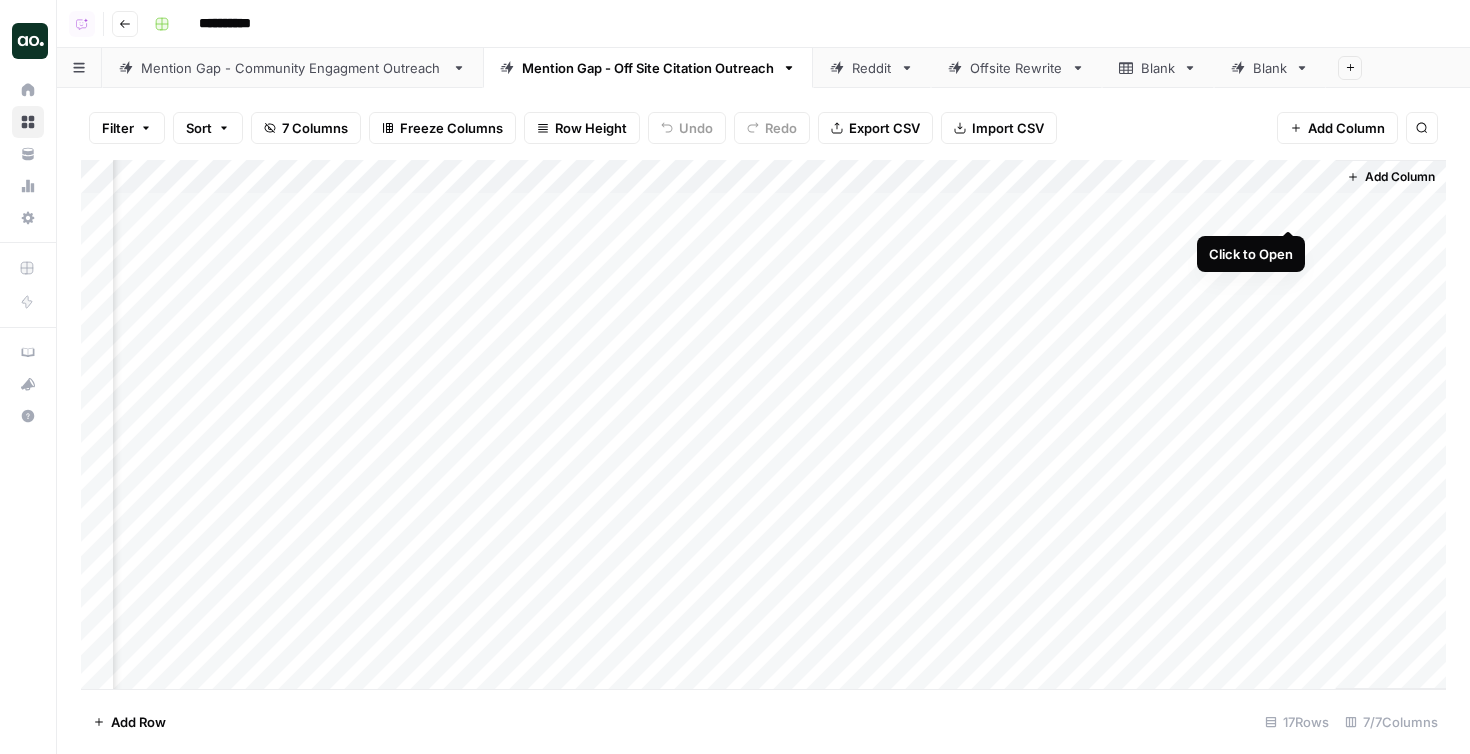click on "Add Column" at bounding box center [763, 424] 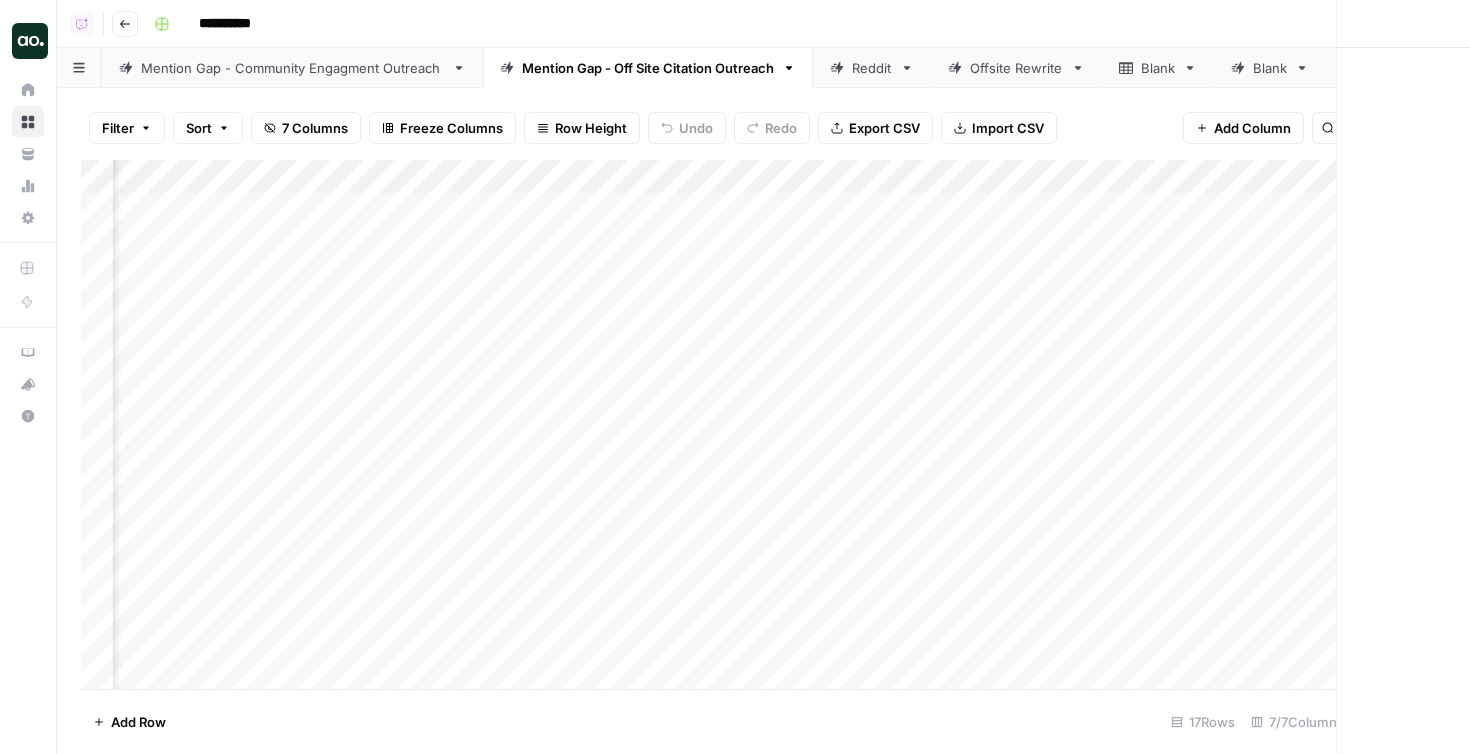 scroll, scrollTop: 0, scrollLeft: 362, axis: horizontal 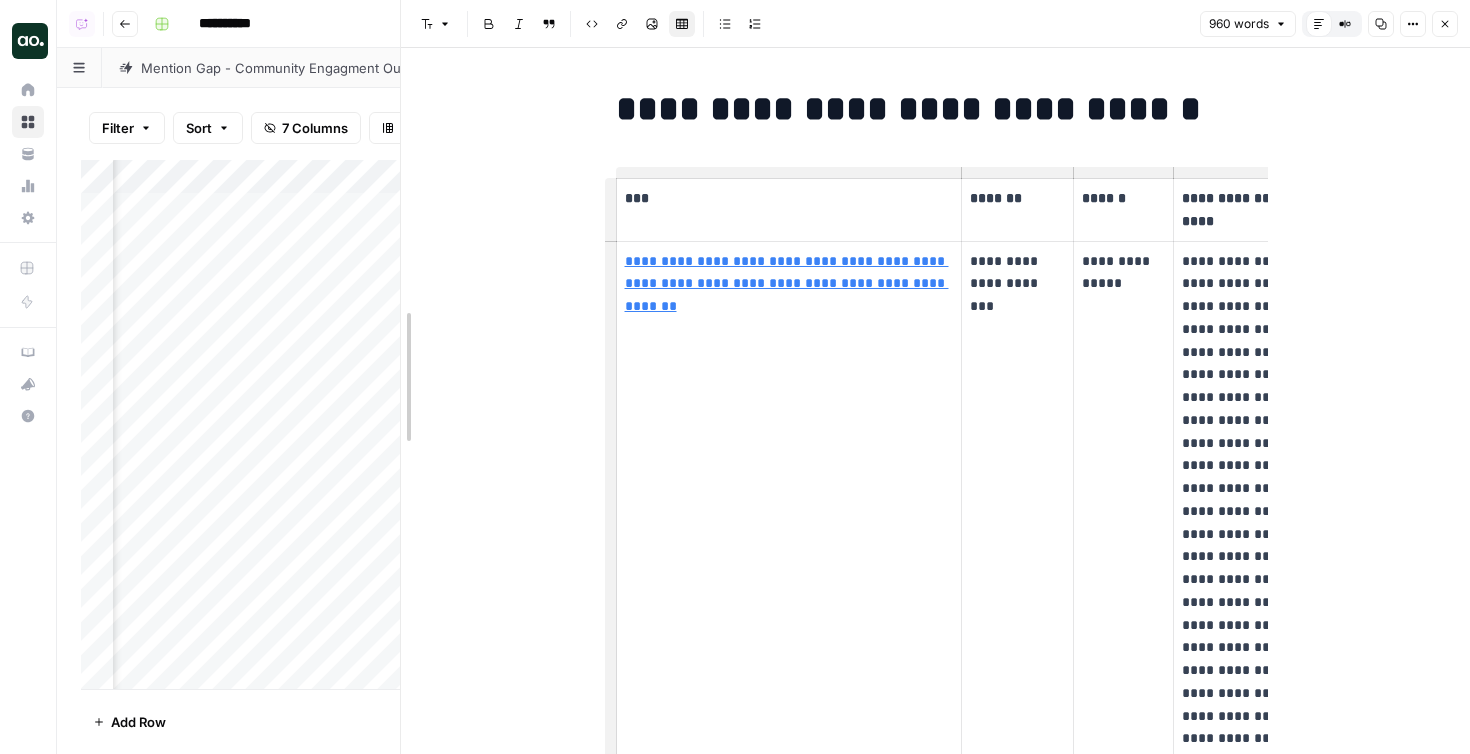 drag, startPoint x: 721, startPoint y: 332, endPoint x: 236, endPoint y: 312, distance: 485.4122 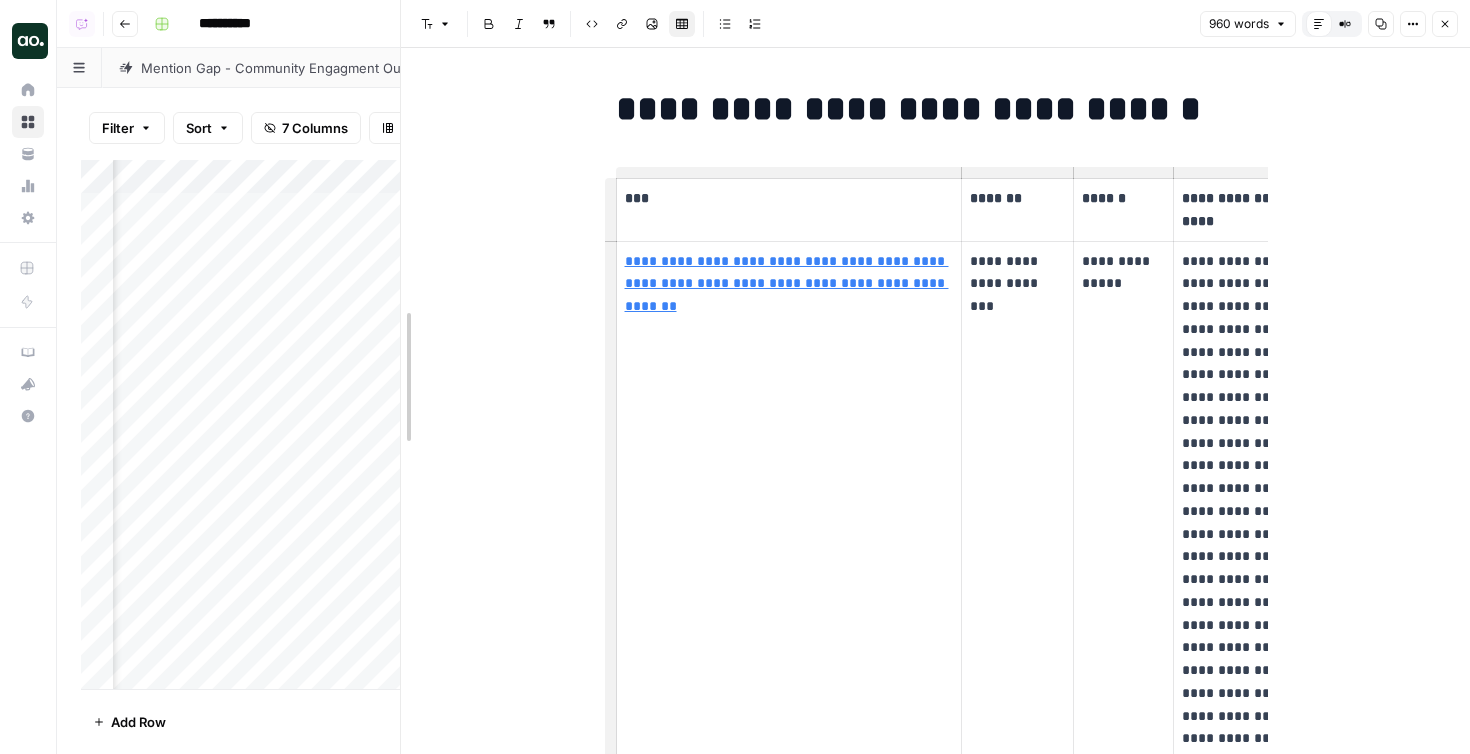 click on "**********" at bounding box center (735, 377) 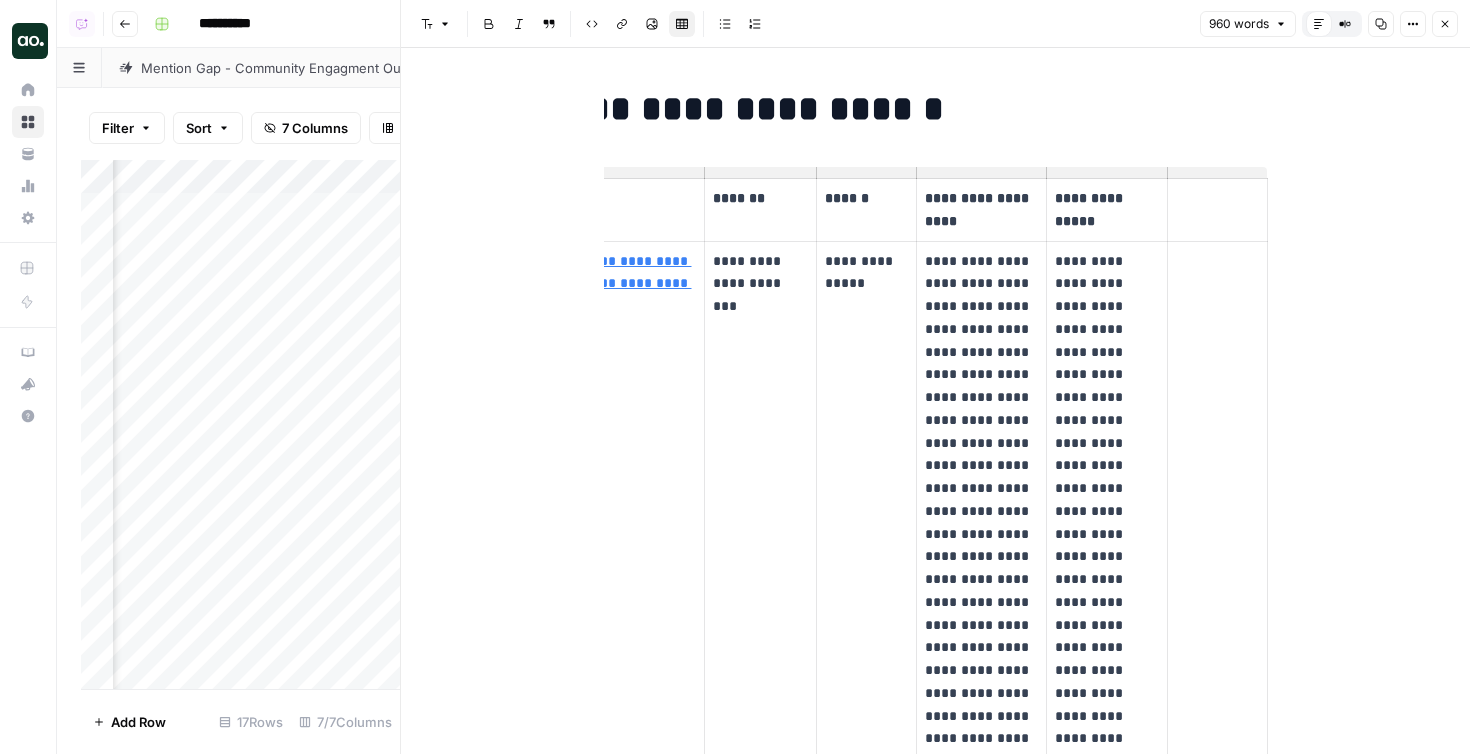 scroll, scrollTop: 0, scrollLeft: 256, axis: horizontal 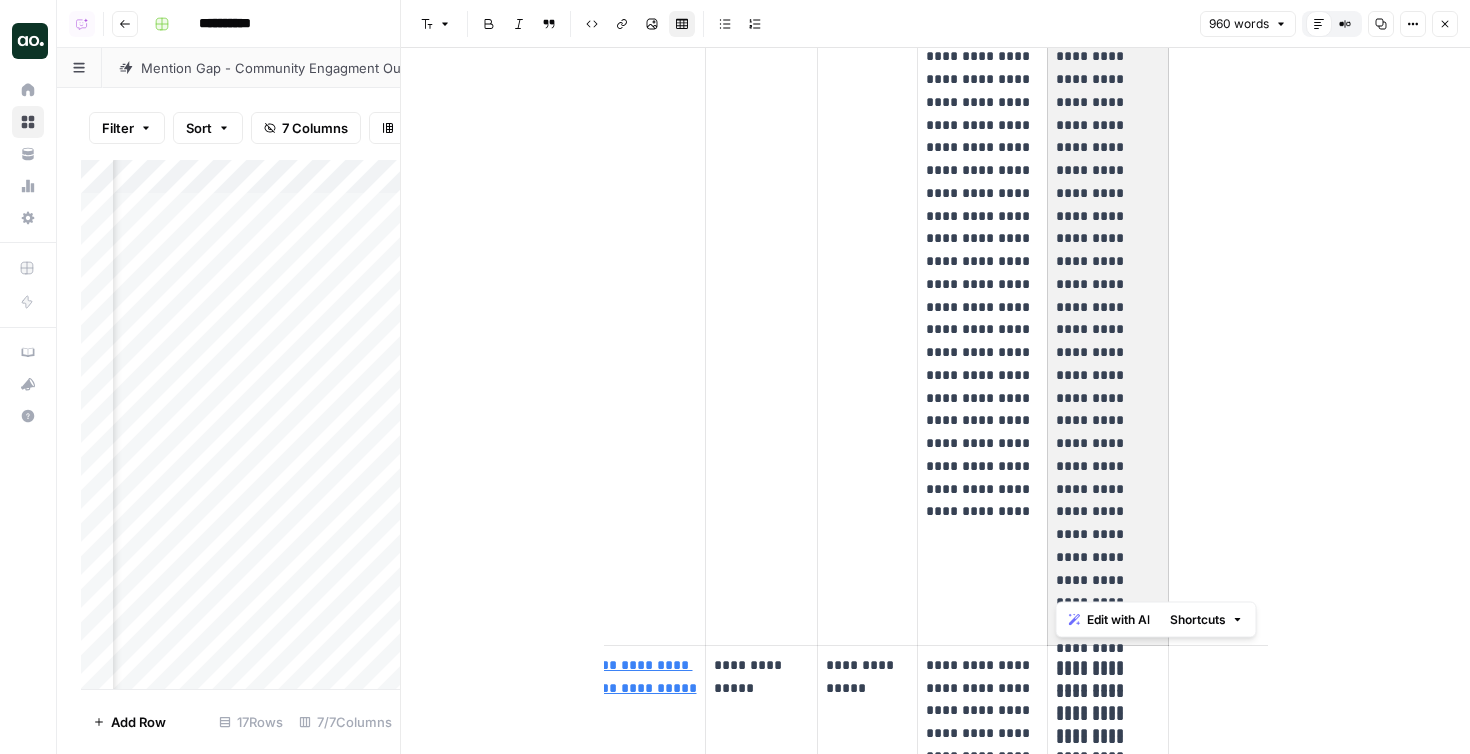 drag, startPoint x: 1056, startPoint y: 209, endPoint x: 1116, endPoint y: 546, distance: 342.2996 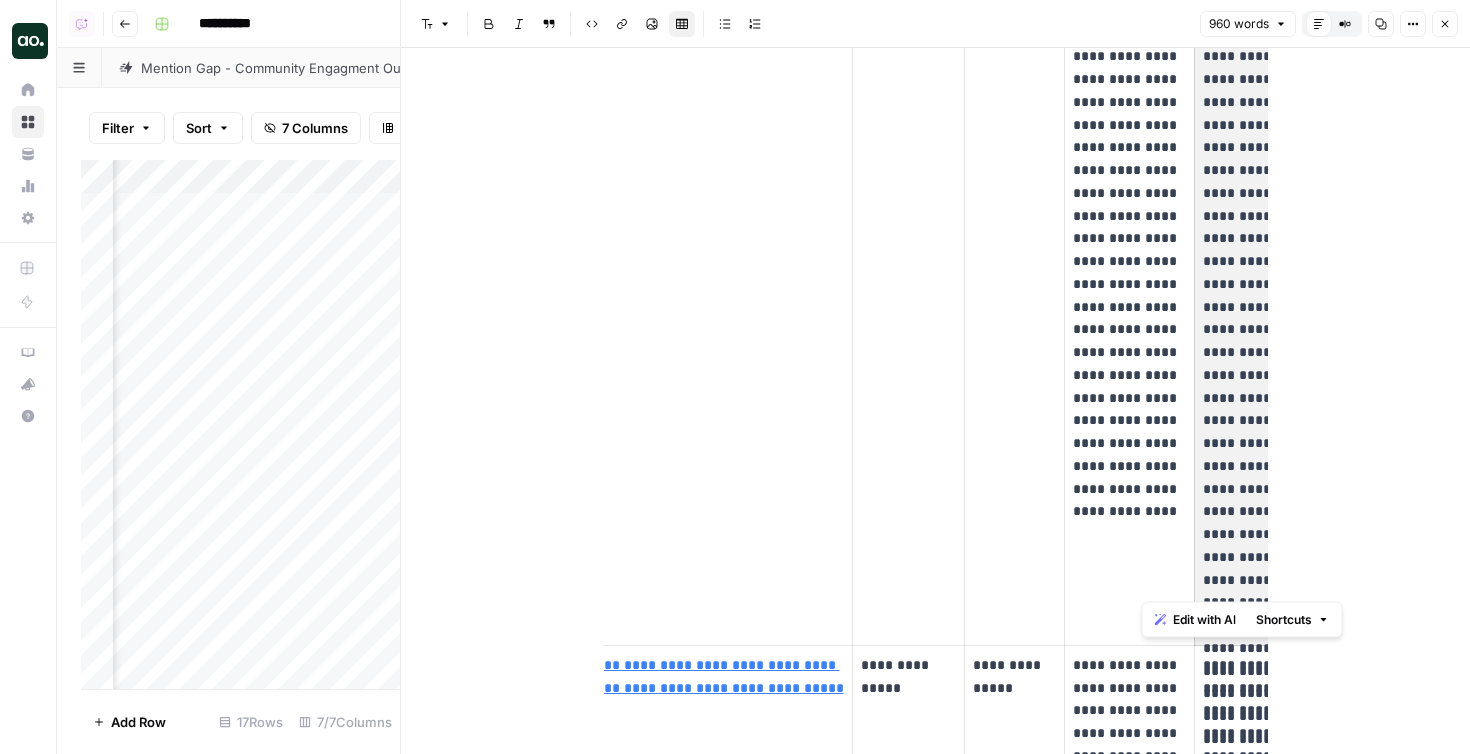 scroll, scrollTop: 0, scrollLeft: 0, axis: both 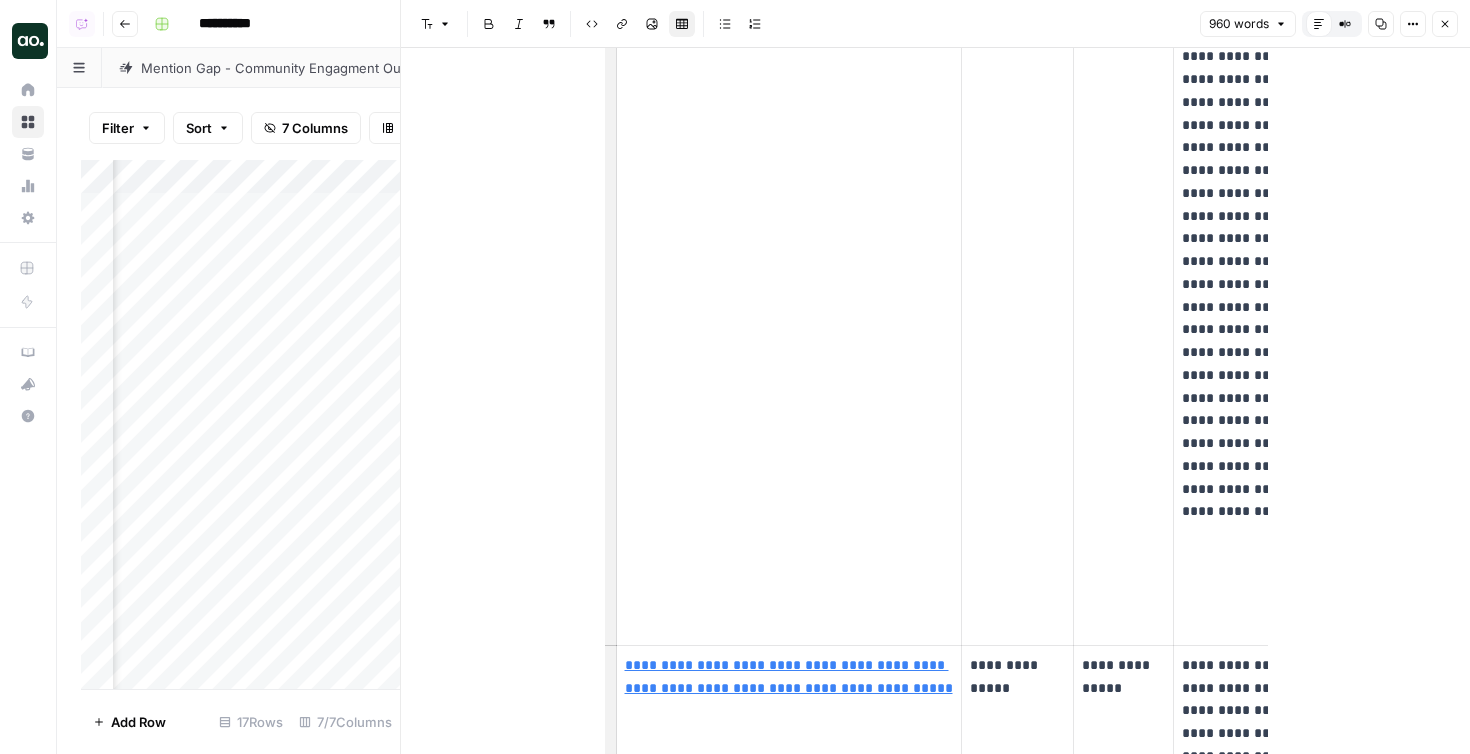 click on "Close" at bounding box center (1445, 24) 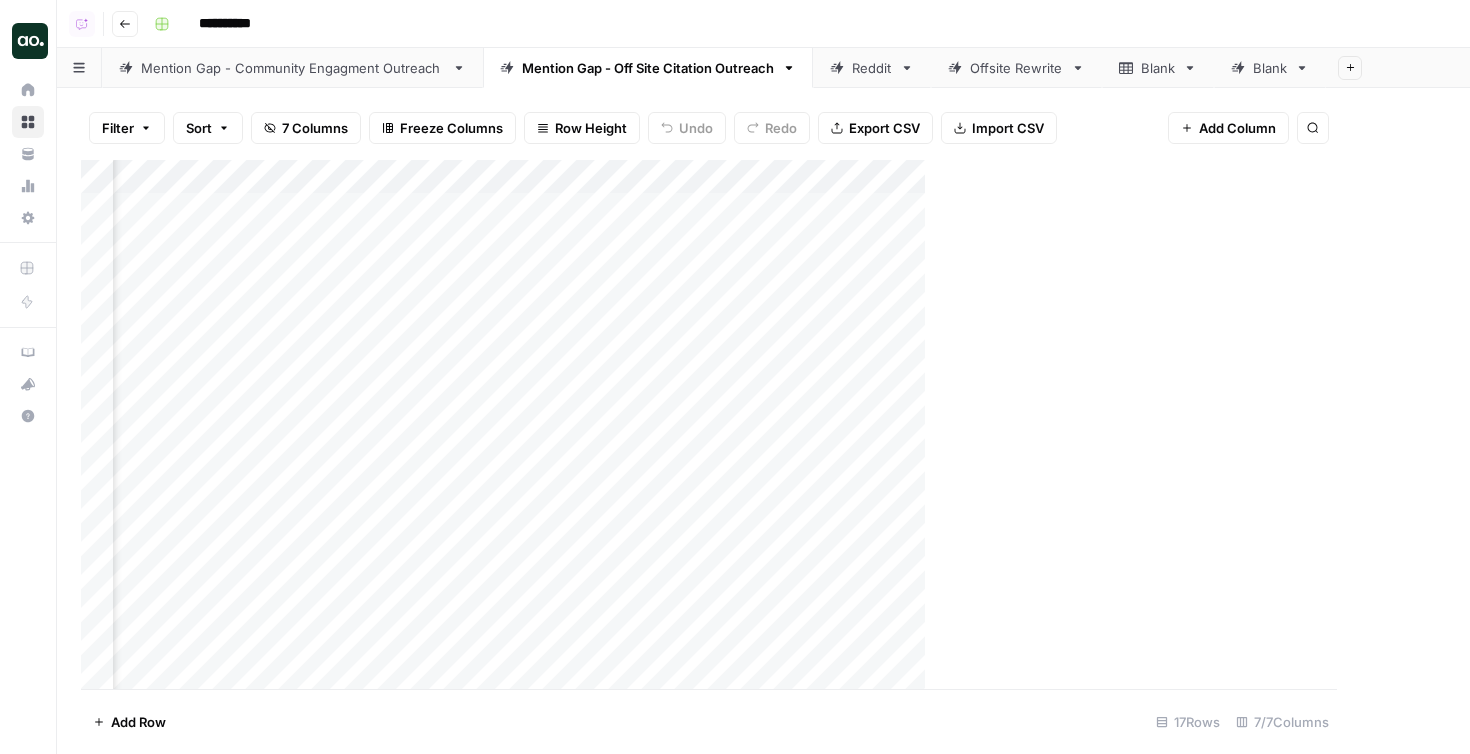 scroll, scrollTop: 0, scrollLeft: 353, axis: horizontal 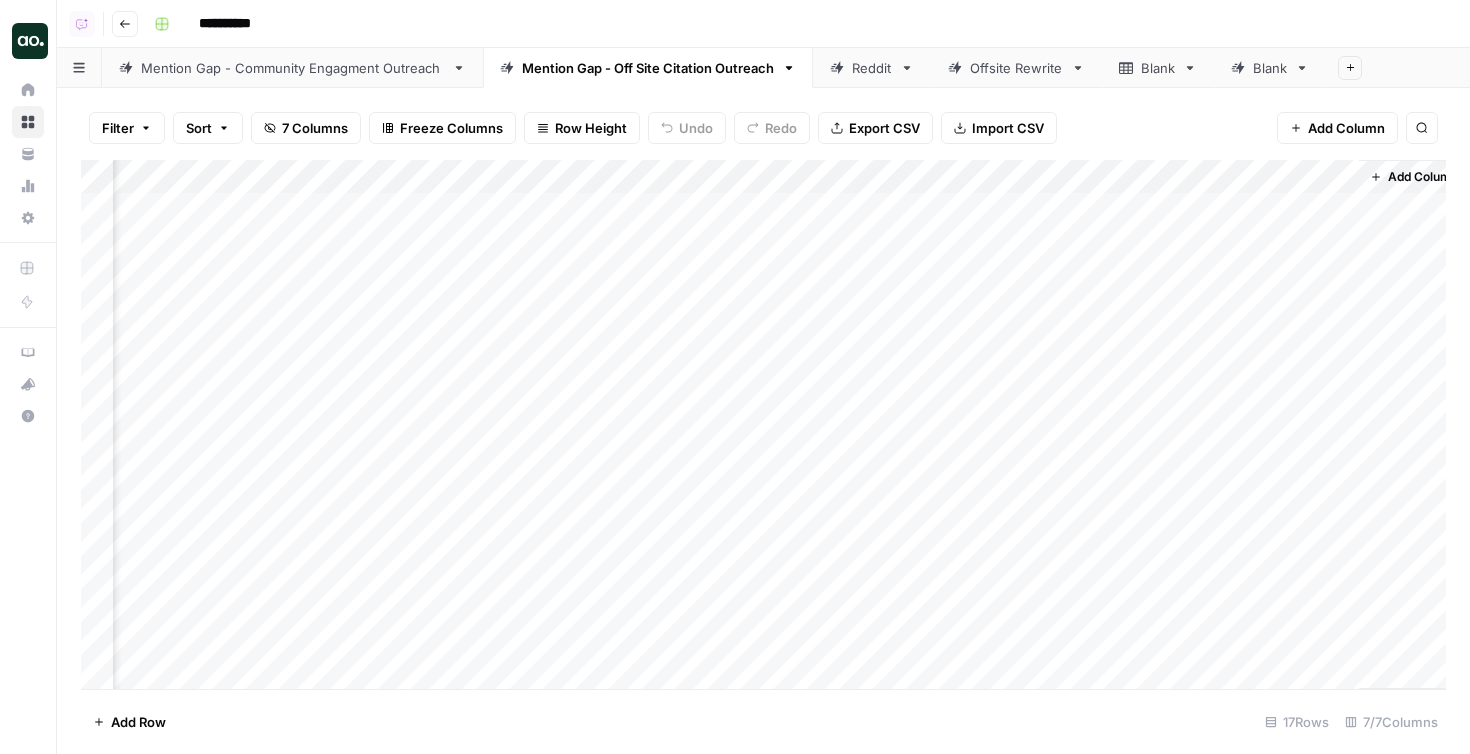 click on "Mention Gap - Community Engagment Outreach" at bounding box center (292, 68) 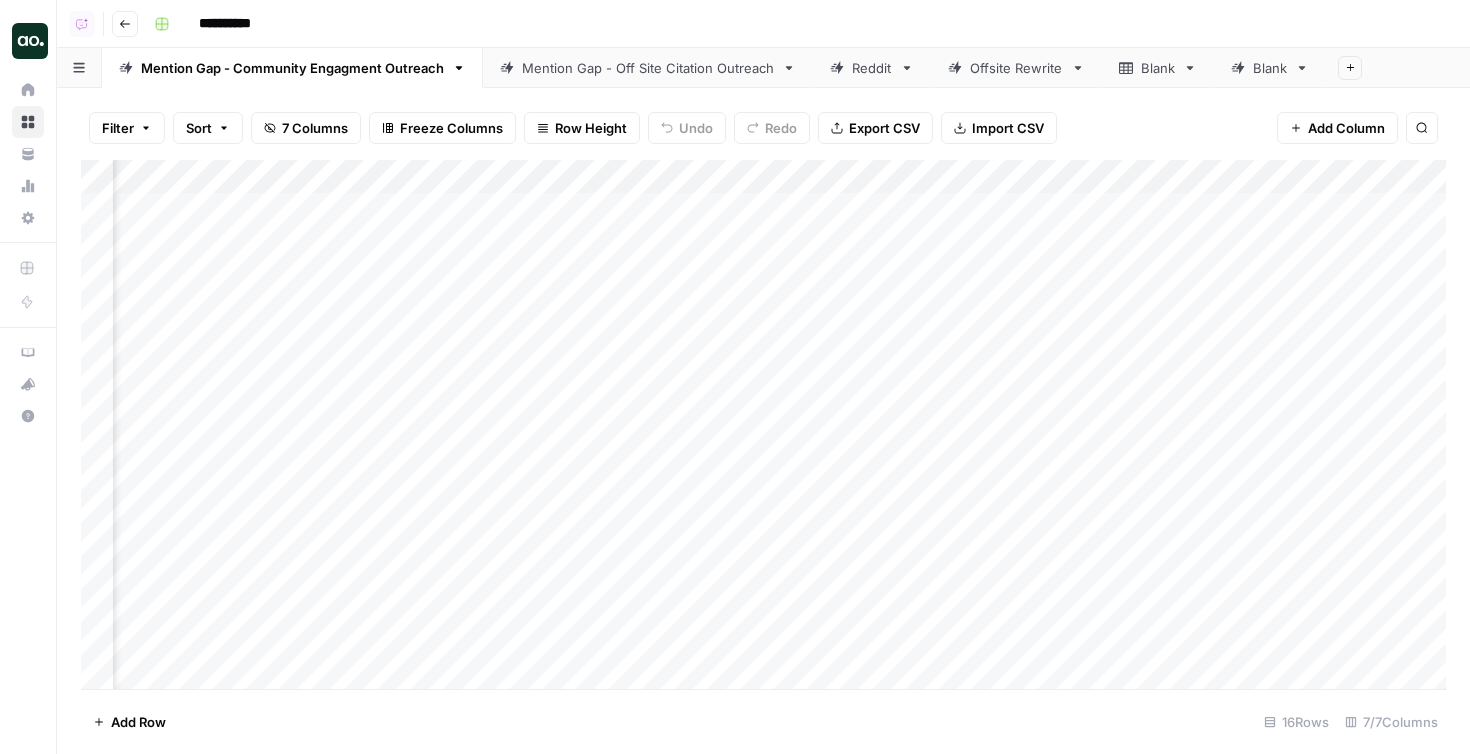 scroll, scrollTop: 0, scrollLeft: 1541, axis: horizontal 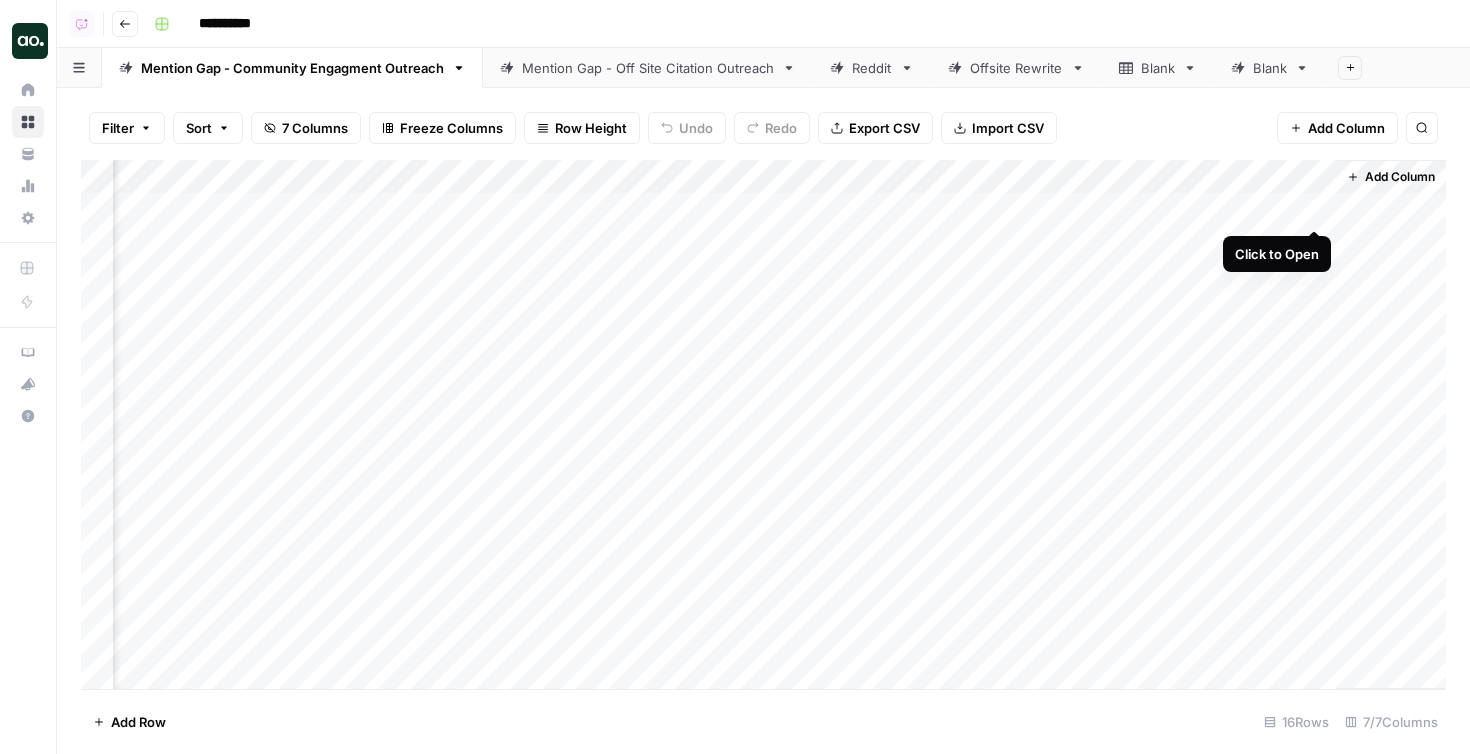 click on "Add Column" at bounding box center [763, 424] 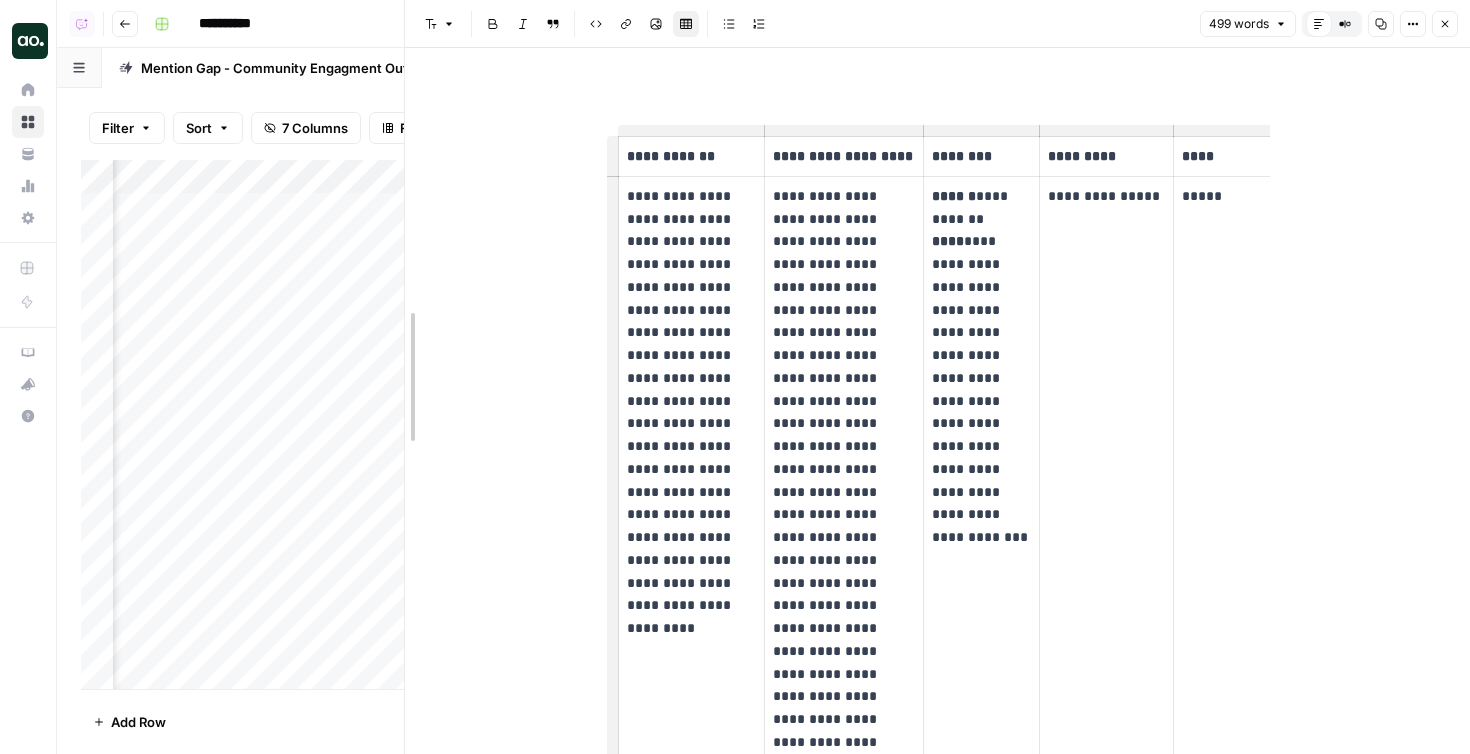 drag, startPoint x: 696, startPoint y: 372, endPoint x: 342, endPoint y: 368, distance: 354.02258 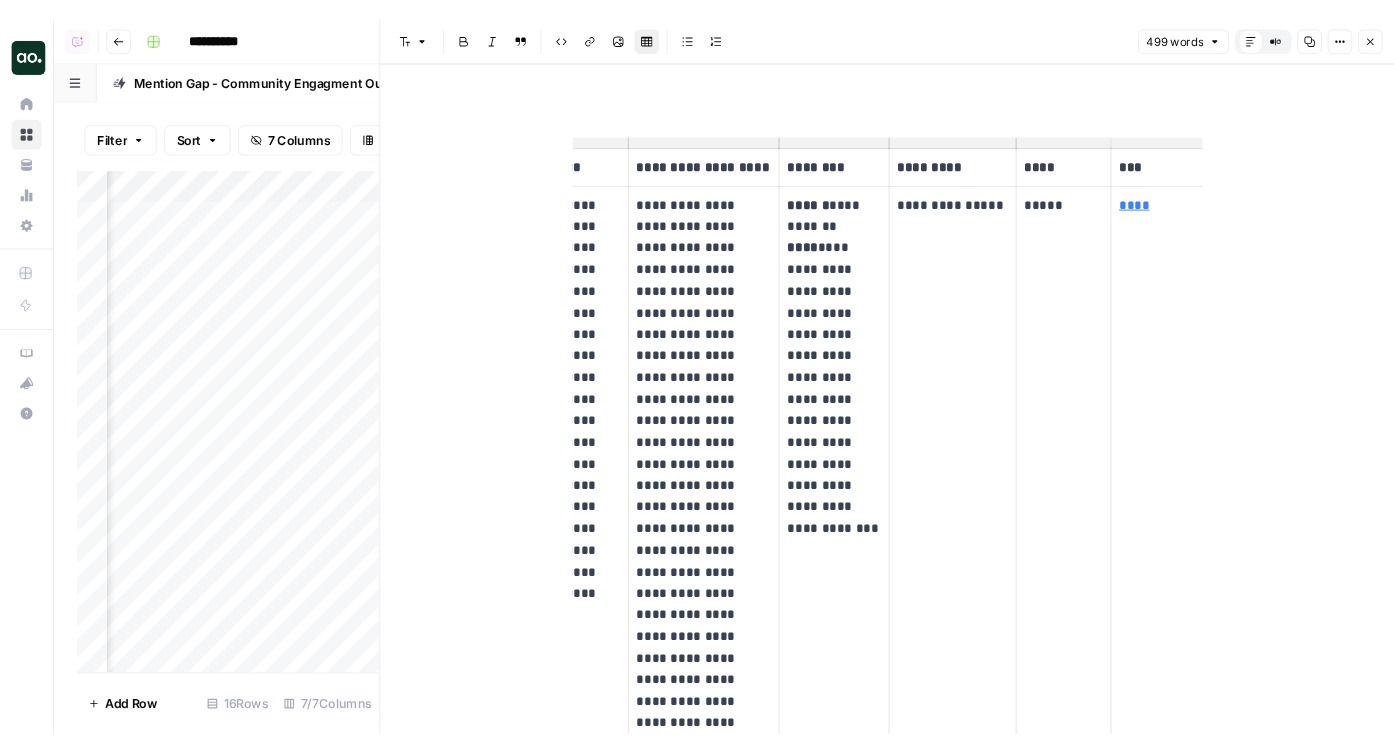scroll, scrollTop: 0, scrollLeft: 104, axis: horizontal 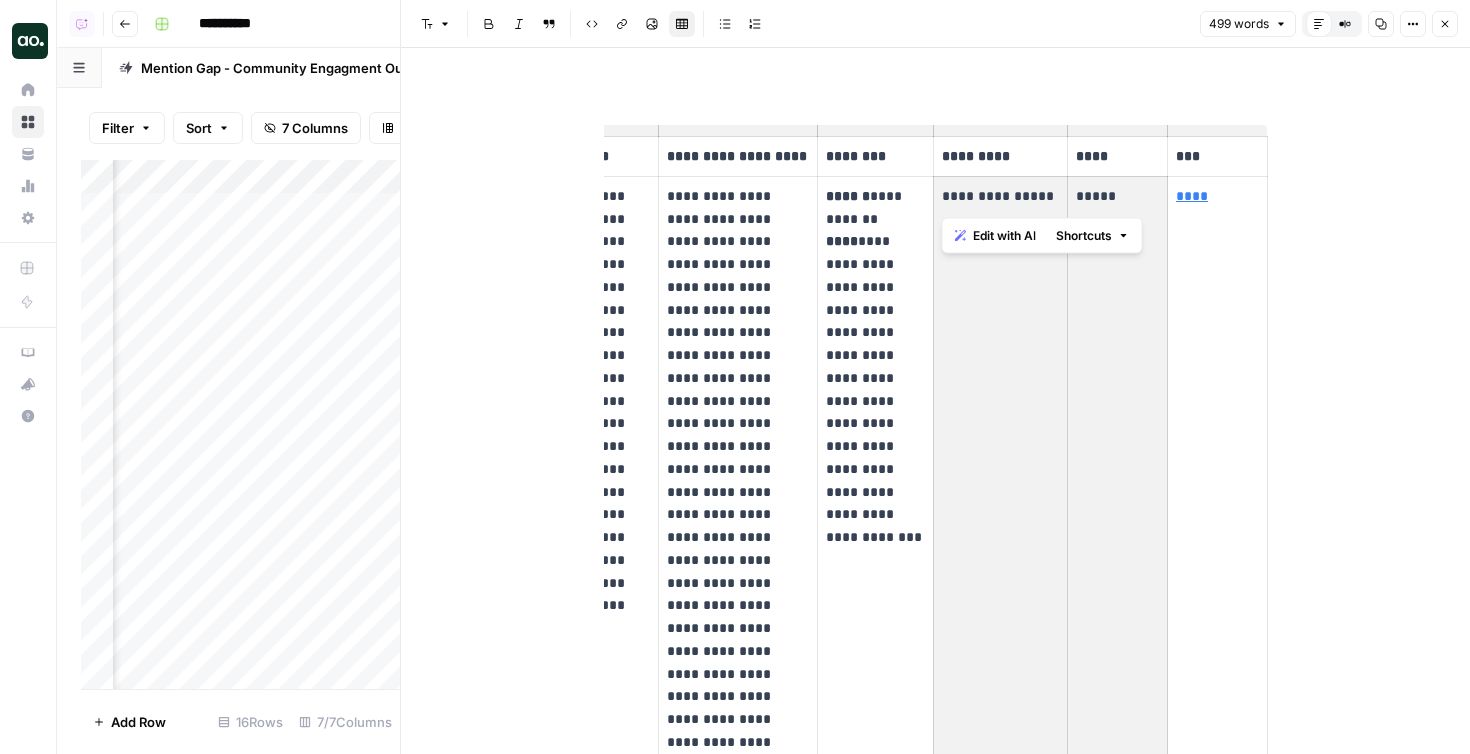 drag, startPoint x: 1108, startPoint y: 198, endPoint x: 1032, endPoint y: 198, distance: 76 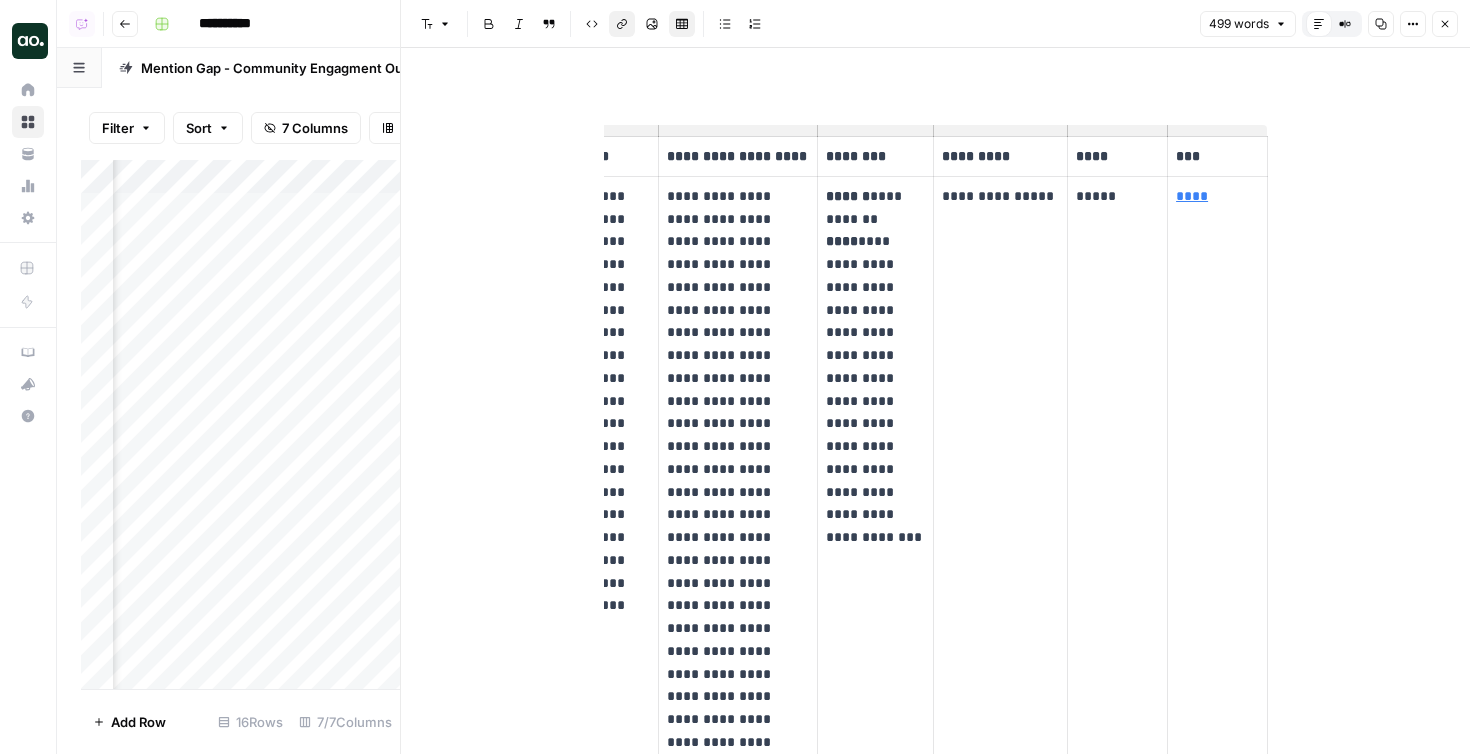 click on "****" at bounding box center (1192, 196) 